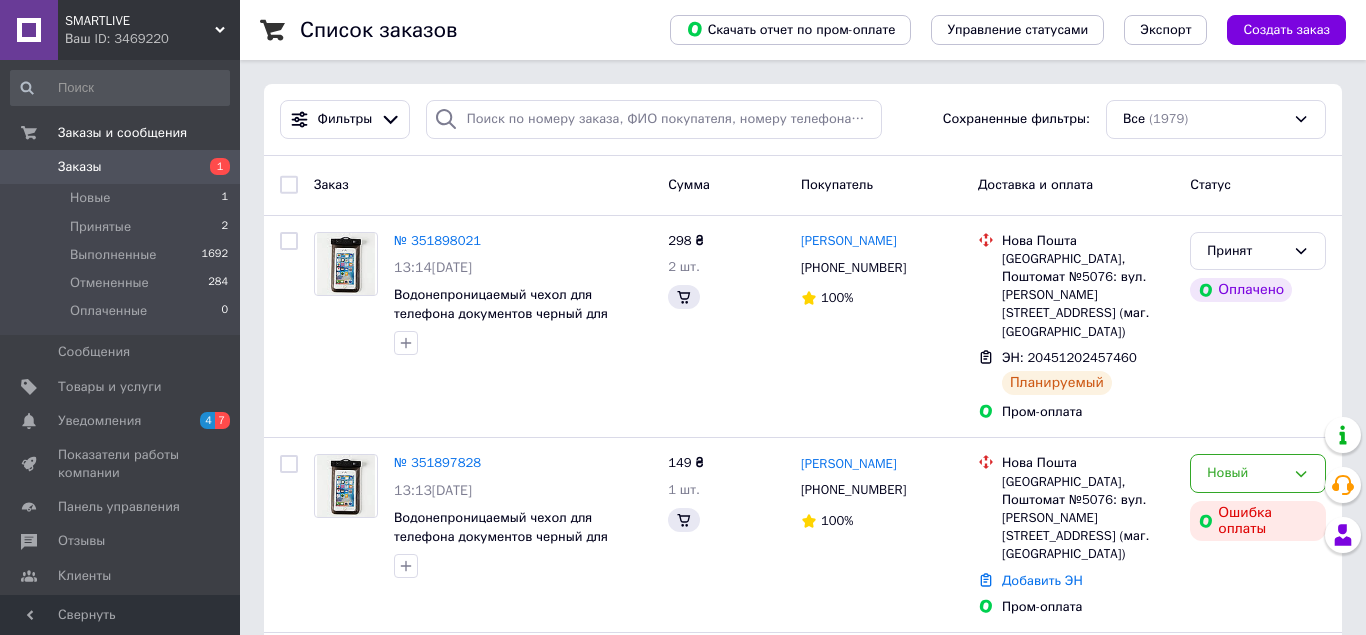 scroll, scrollTop: 0, scrollLeft: 0, axis: both 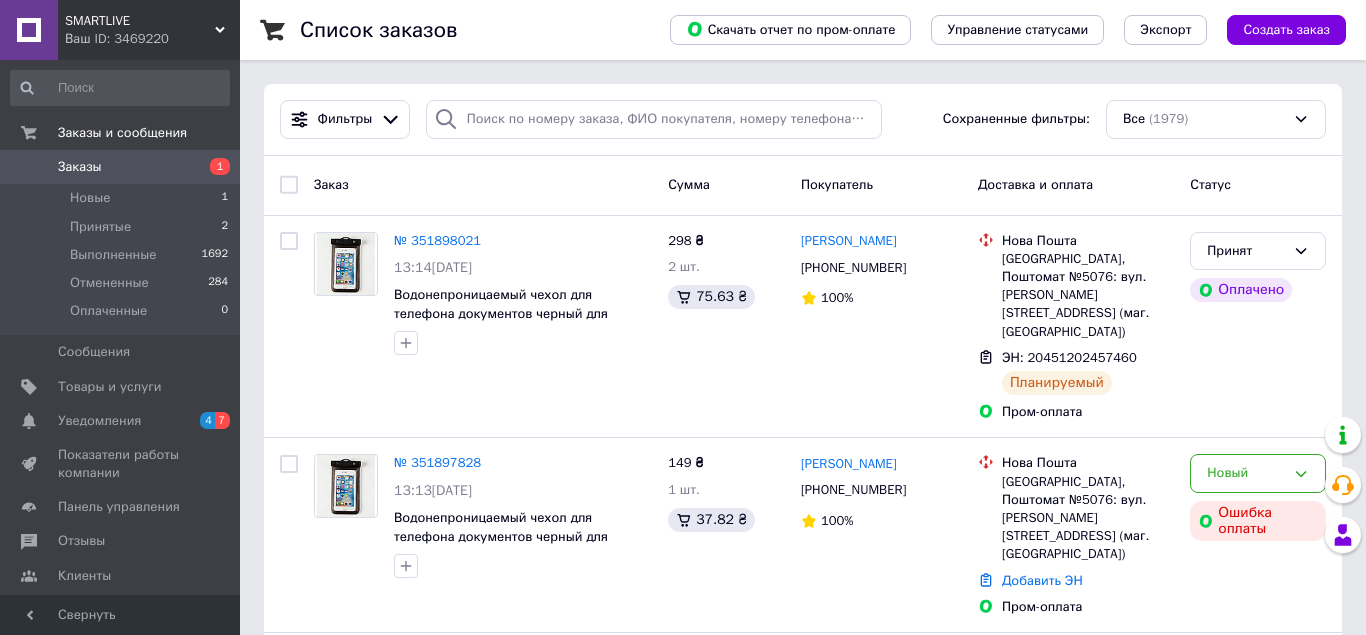 click on "Заказы" at bounding box center [121, 167] 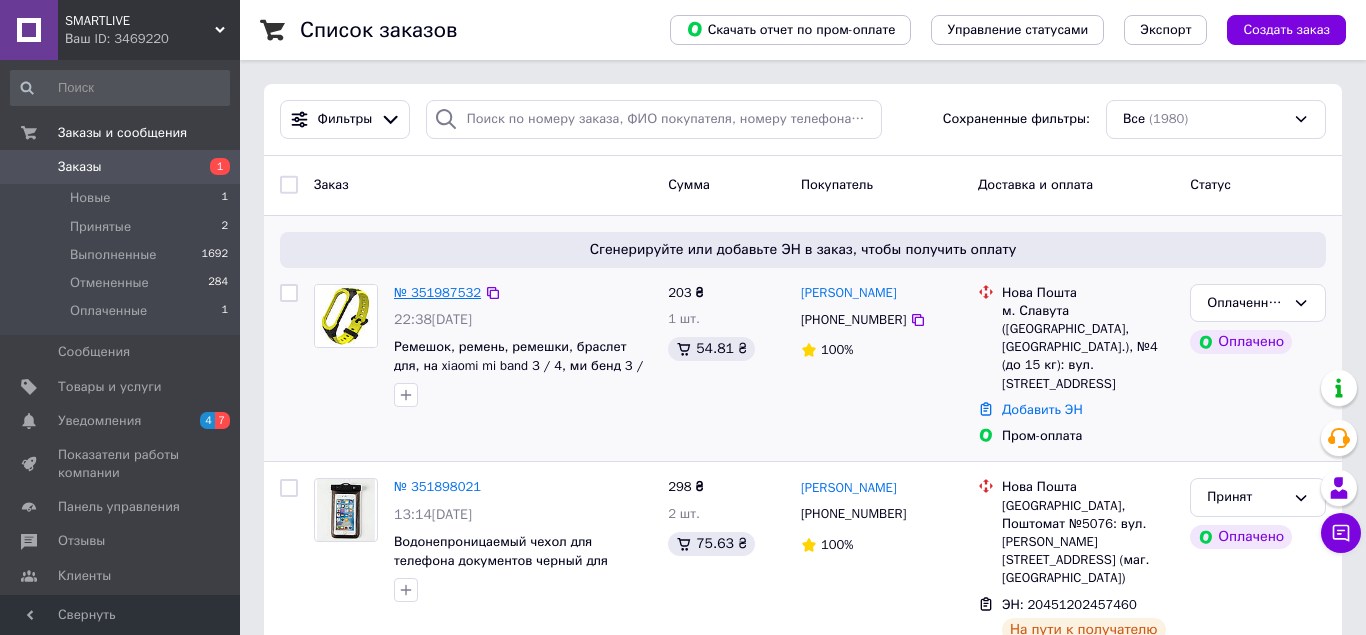 click on "№ 351987532" at bounding box center (437, 292) 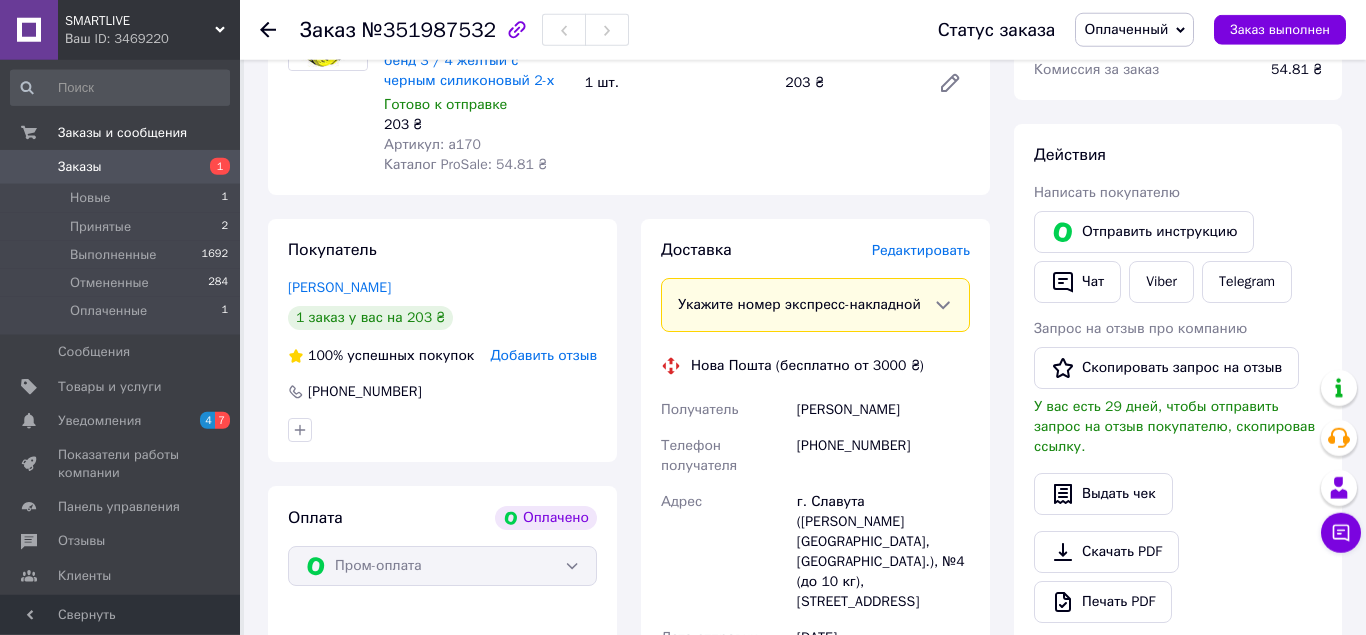 scroll, scrollTop: 204, scrollLeft: 0, axis: vertical 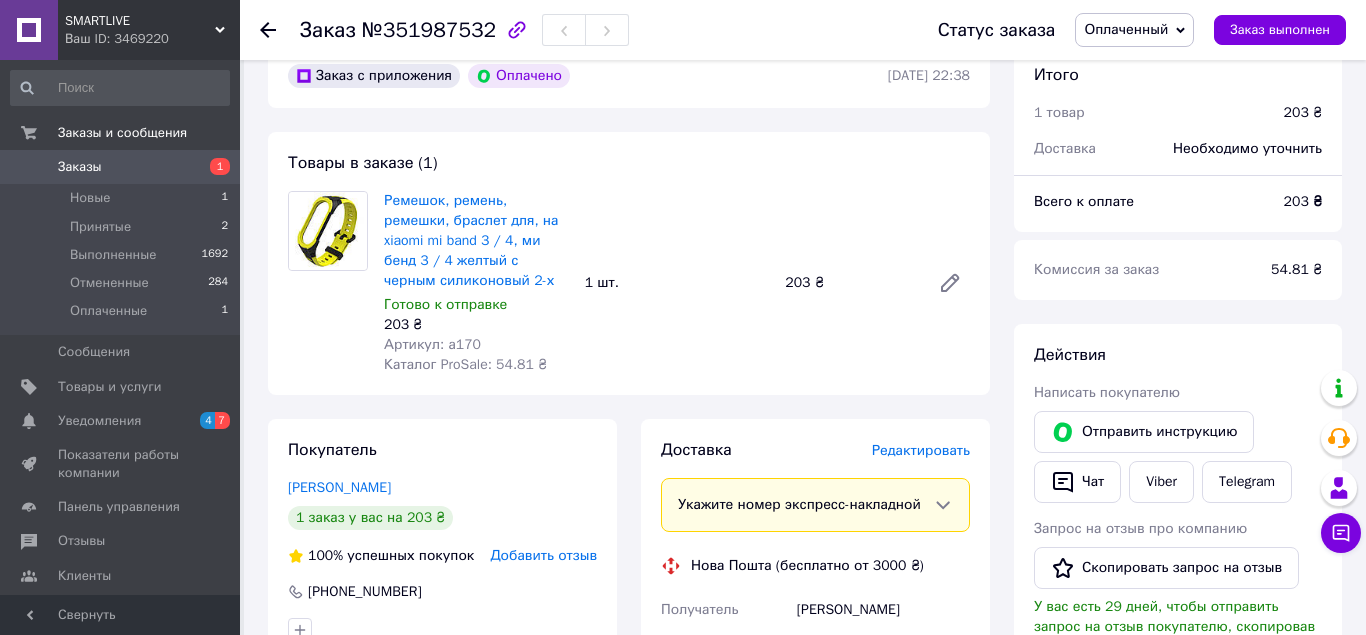 click on "Оплаченный" at bounding box center [1126, 29] 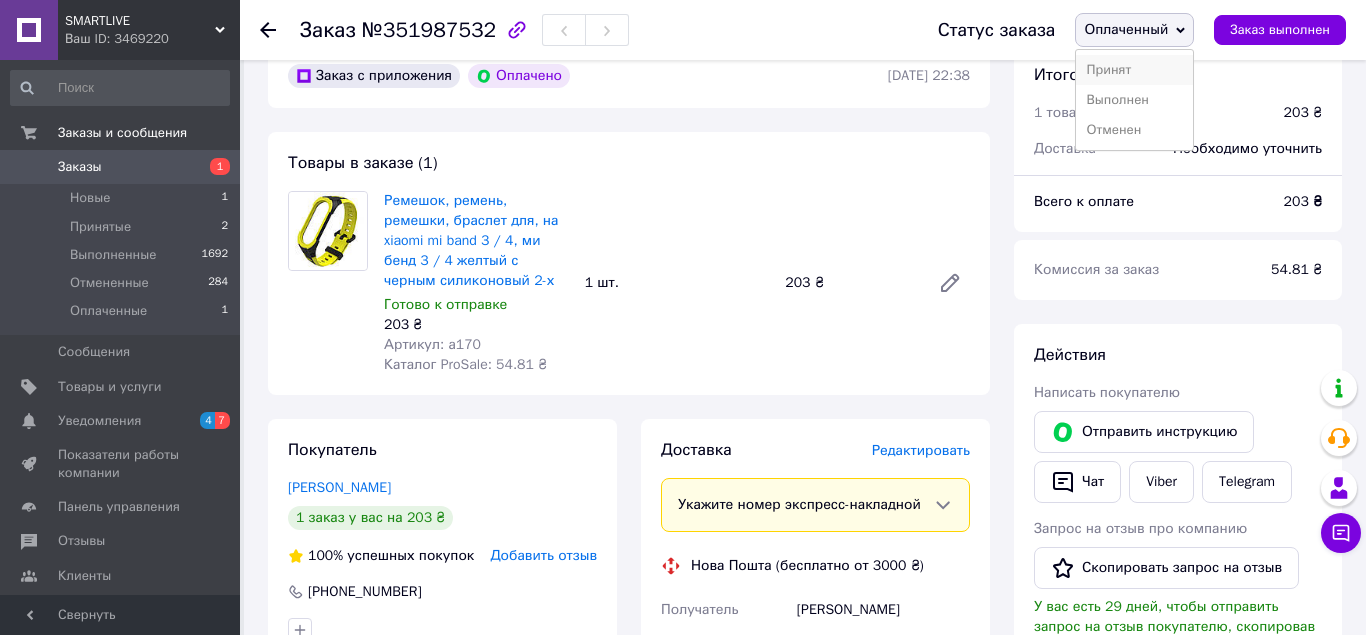 click on "Принят" at bounding box center [1134, 70] 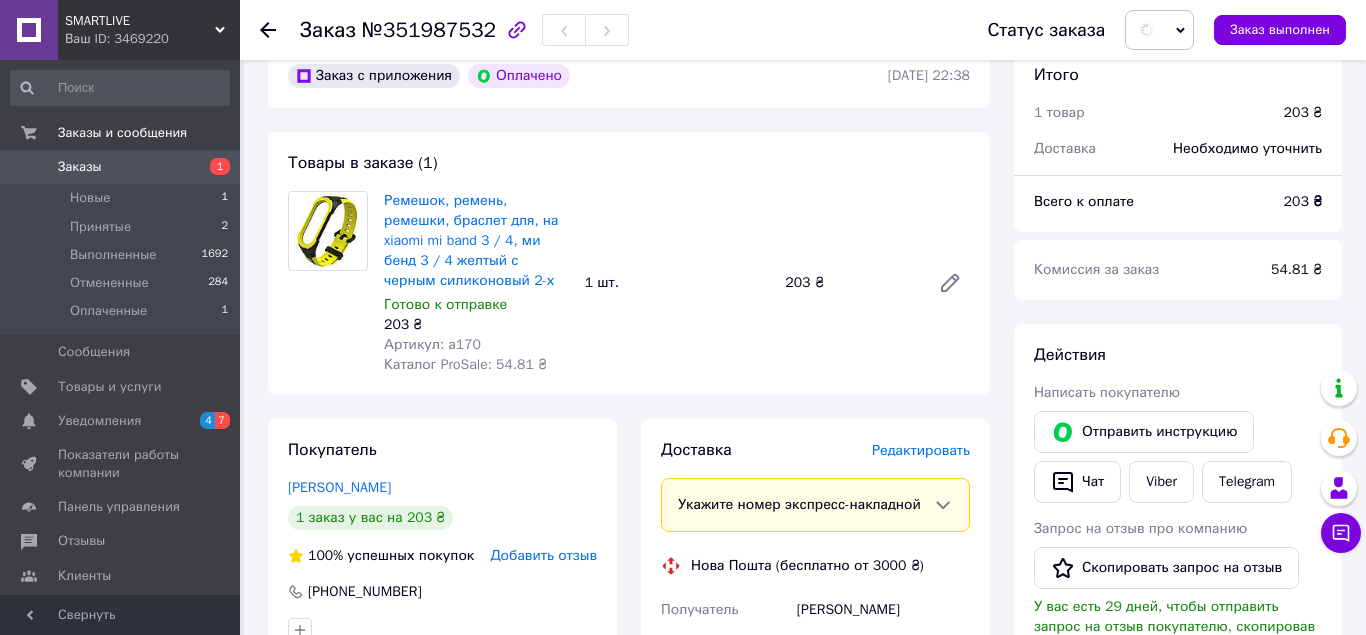scroll, scrollTop: 0, scrollLeft: 0, axis: both 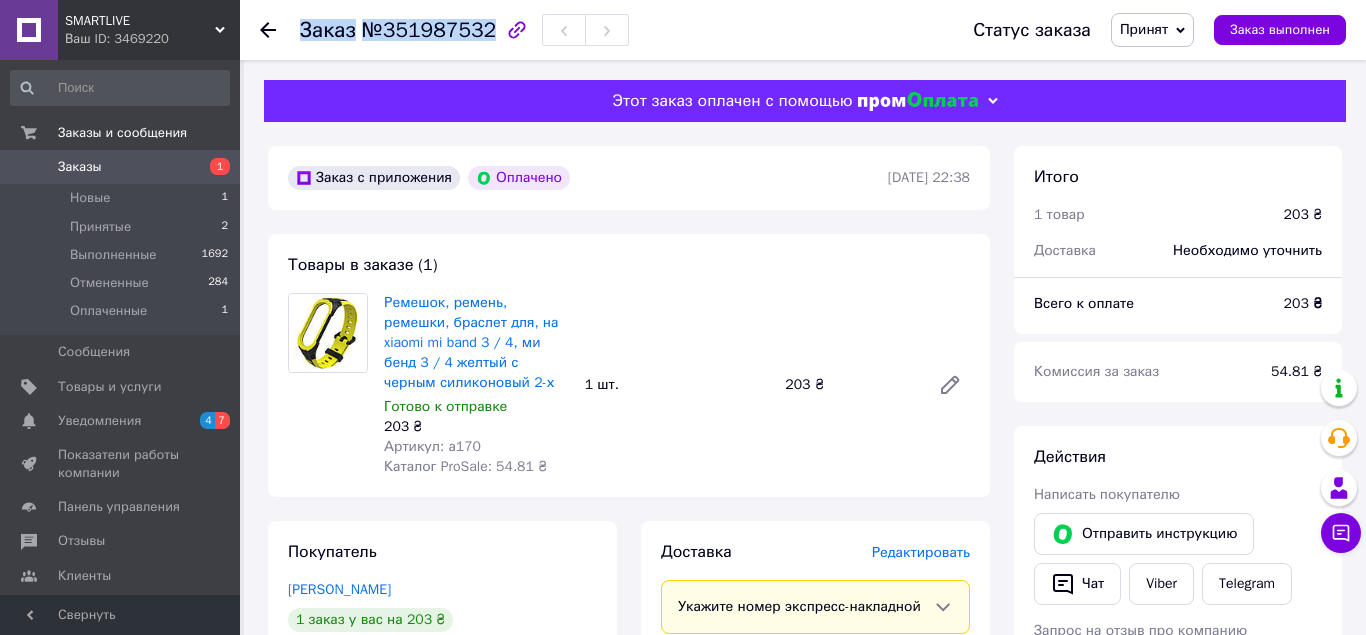 drag, startPoint x: 301, startPoint y: 33, endPoint x: 481, endPoint y: 34, distance: 180.00278 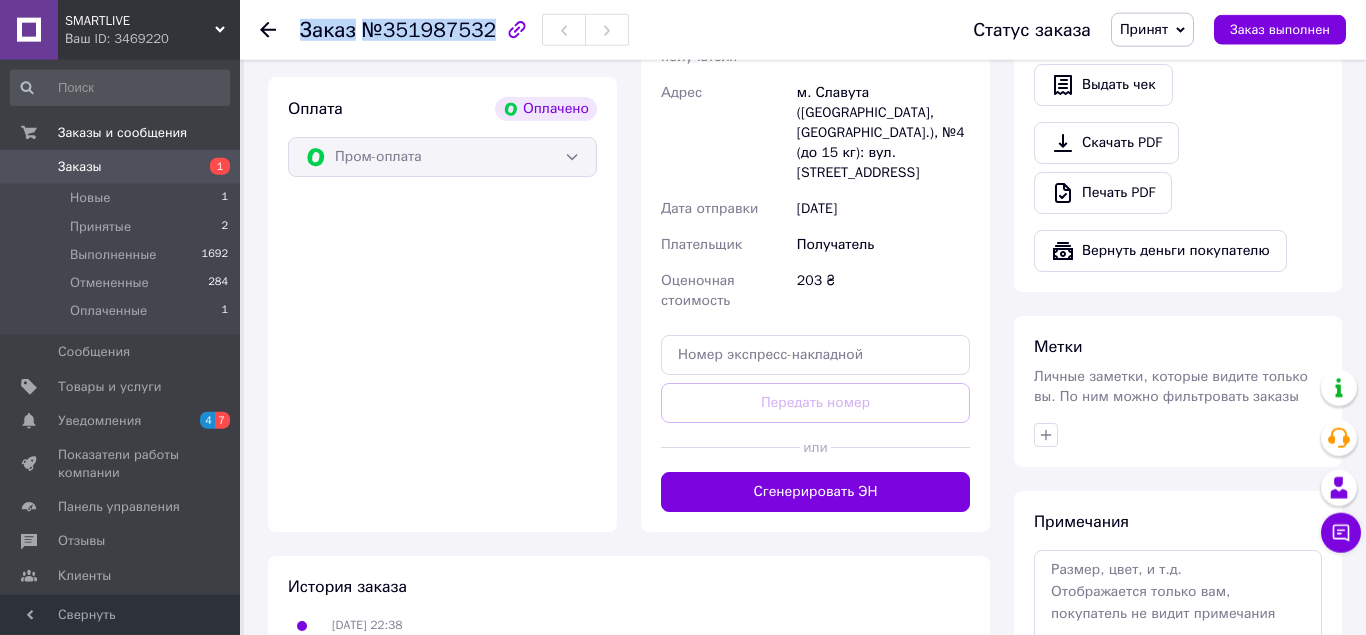 scroll, scrollTop: 714, scrollLeft: 0, axis: vertical 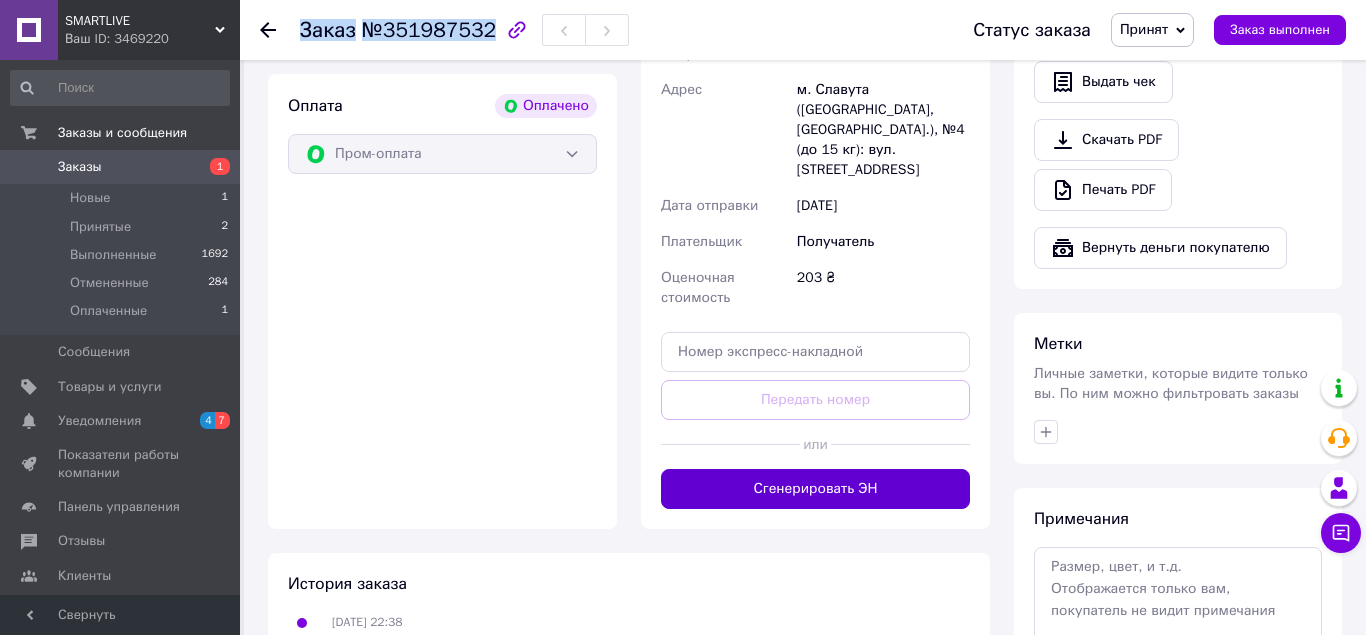click on "Сгенерировать ЭН" at bounding box center [815, 489] 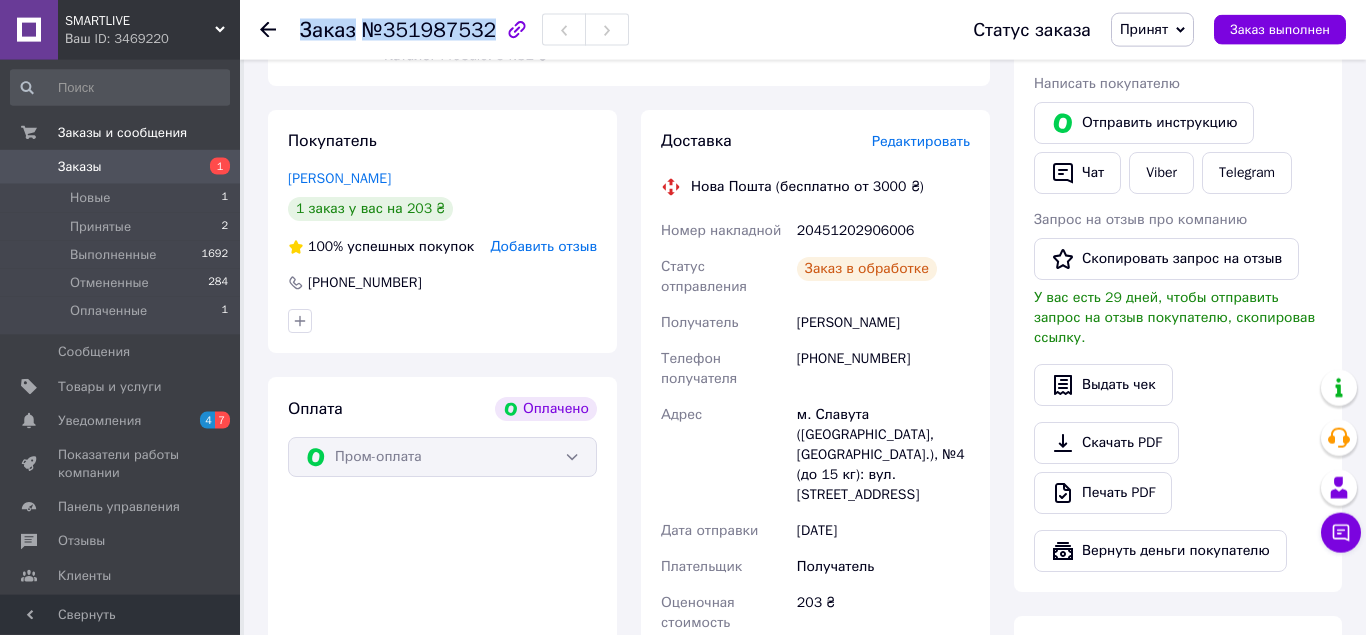 scroll, scrollTop: 408, scrollLeft: 0, axis: vertical 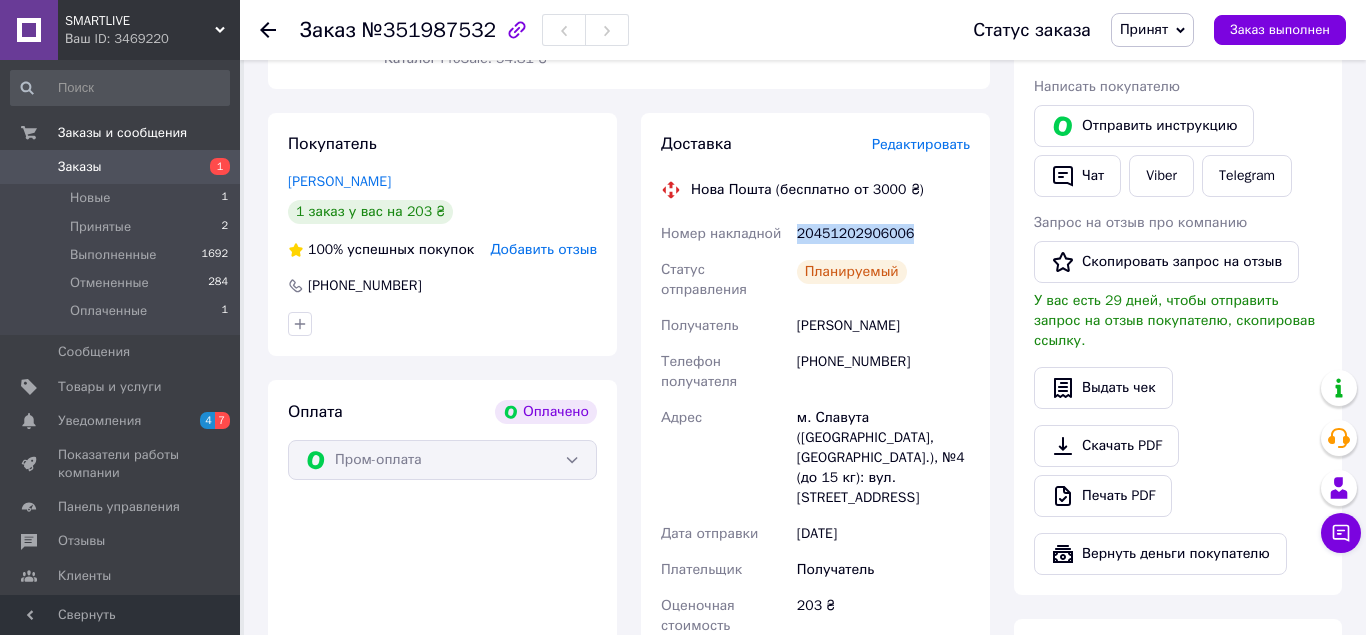 drag, startPoint x: 906, startPoint y: 235, endPoint x: 789, endPoint y: 246, distance: 117.51595 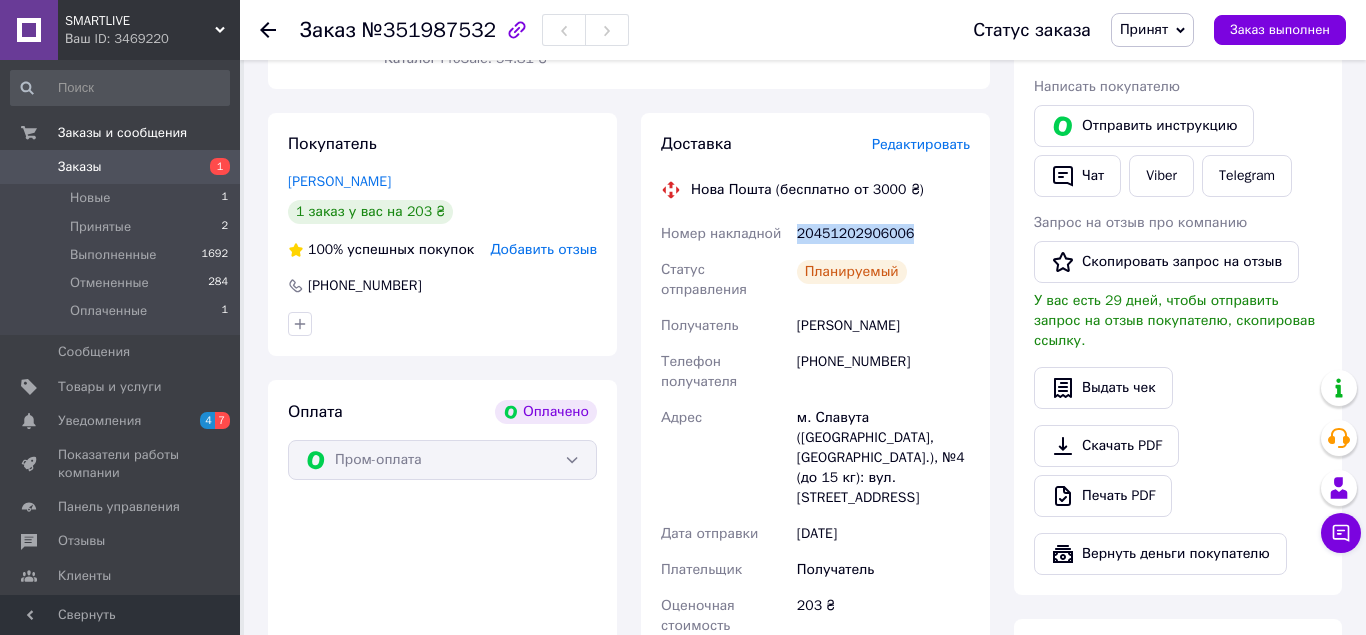 copy on "Номер накладной 20451202906006" 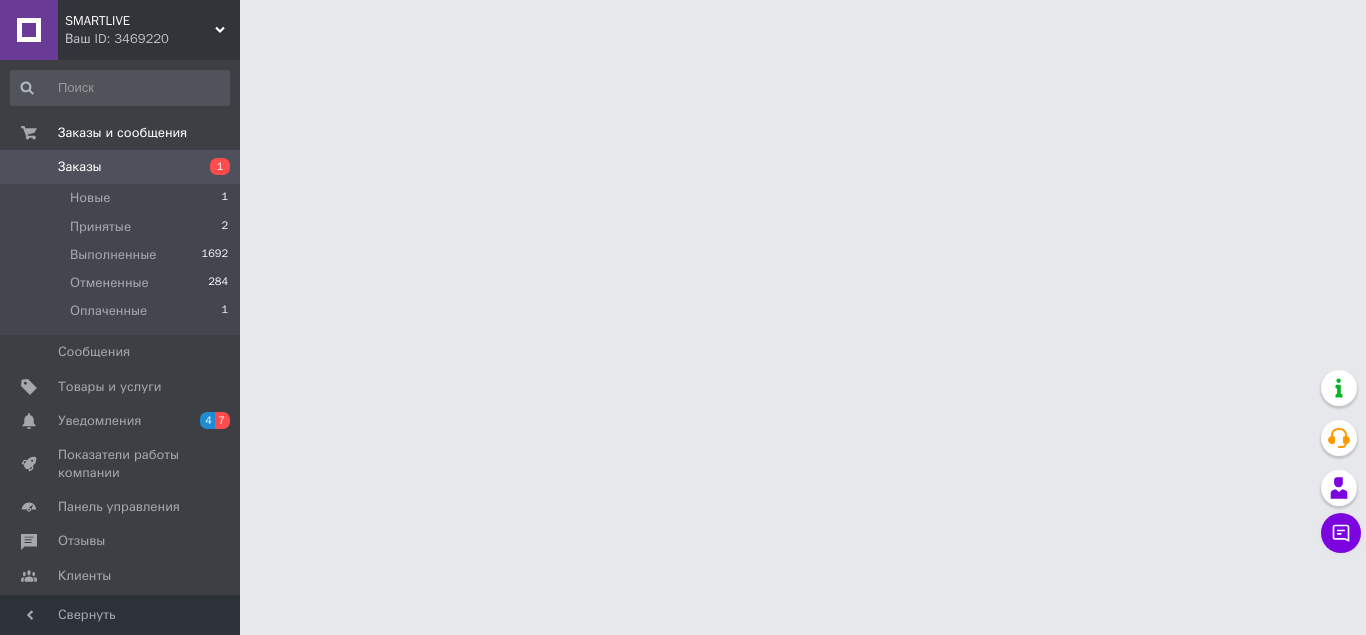 scroll, scrollTop: 0, scrollLeft: 0, axis: both 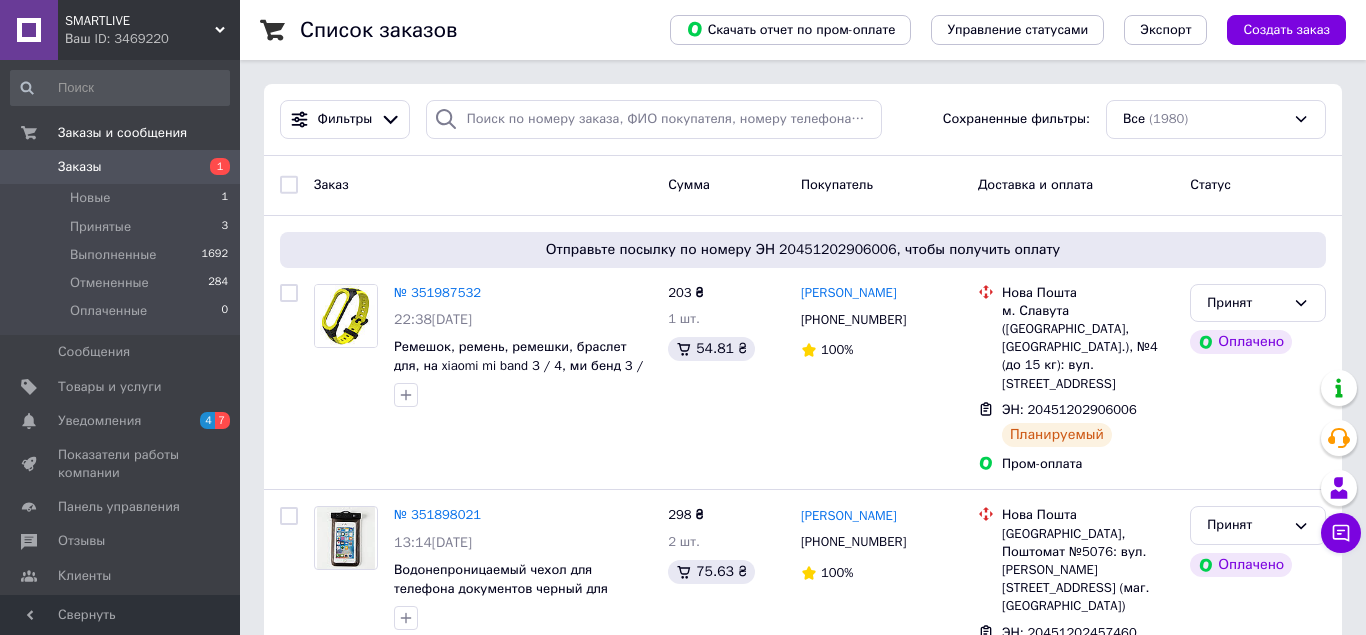 click on "Заказы" at bounding box center (80, 167) 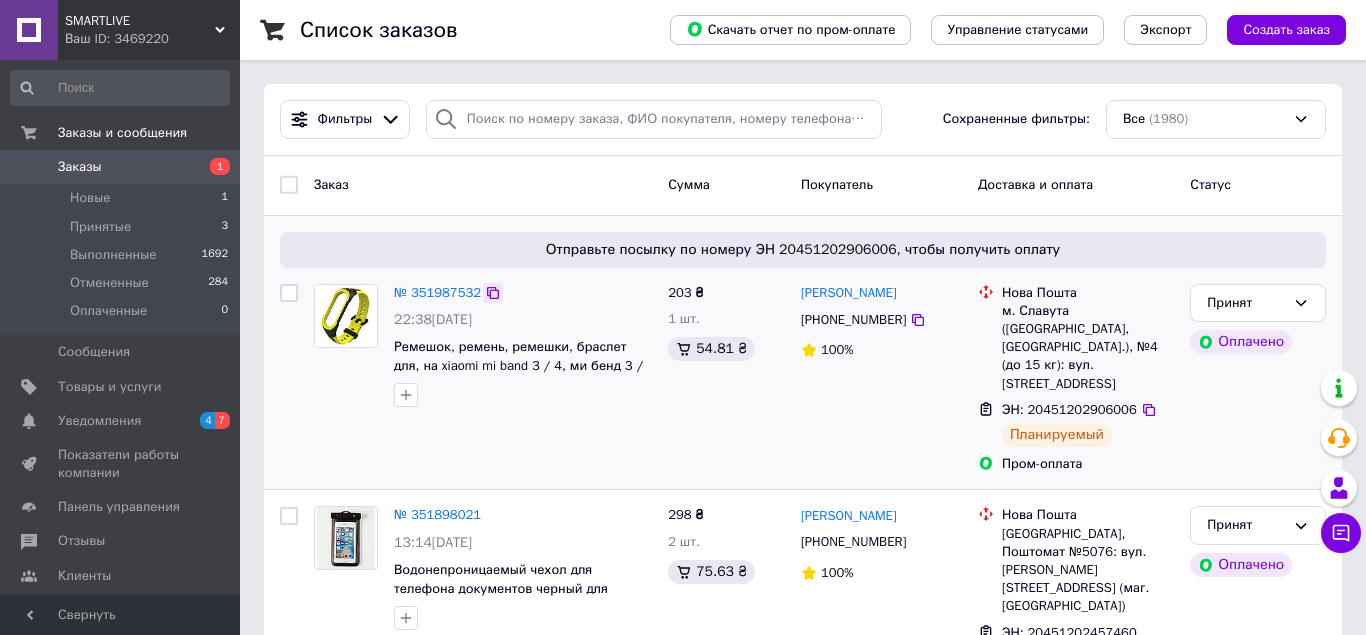 scroll, scrollTop: 306, scrollLeft: 0, axis: vertical 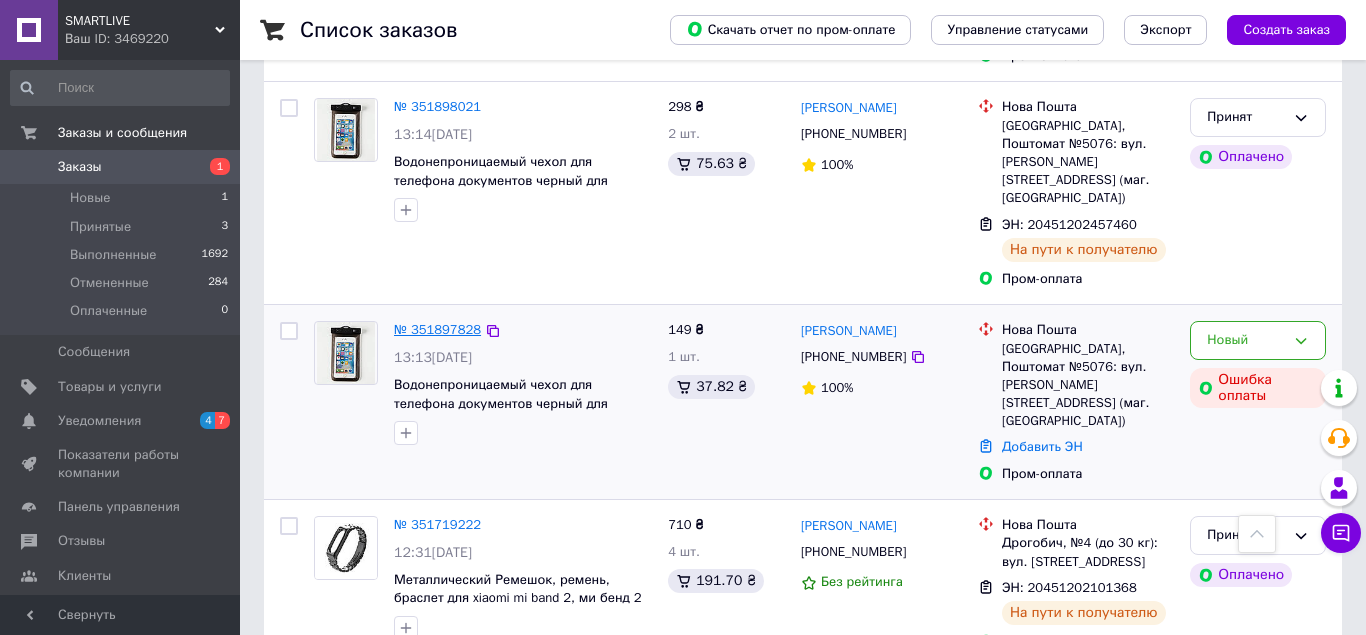 click on "№ 351897828" at bounding box center [437, 329] 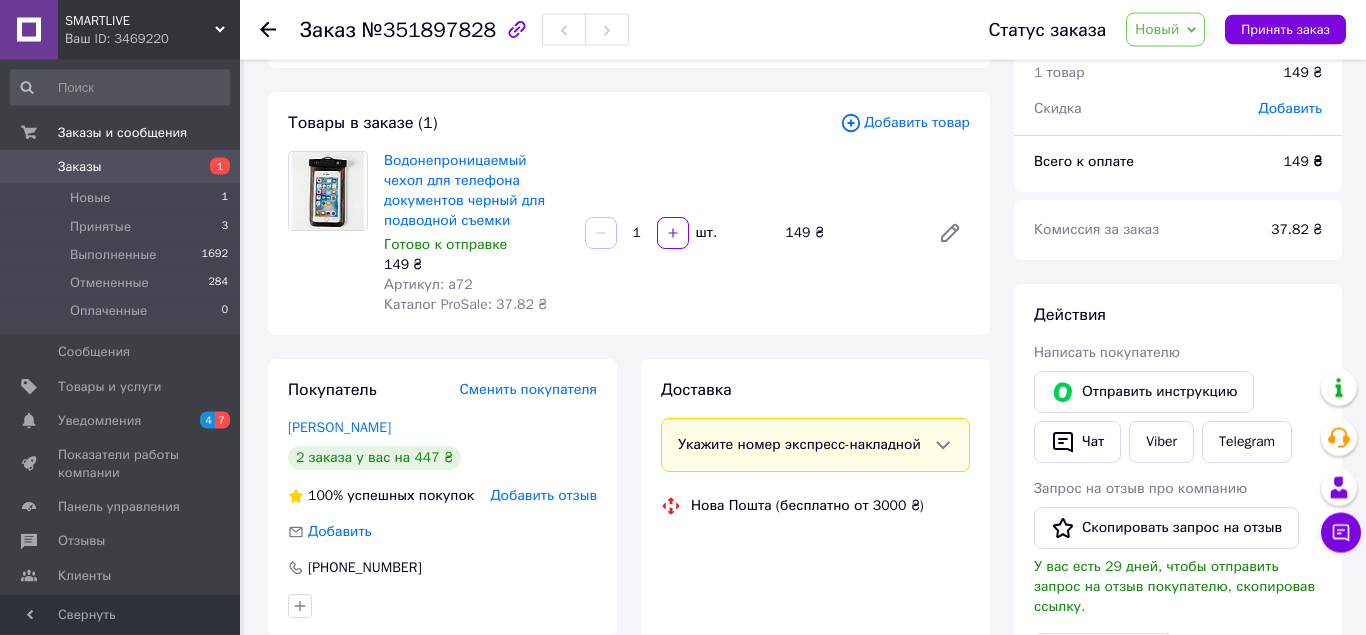 scroll, scrollTop: 0, scrollLeft: 0, axis: both 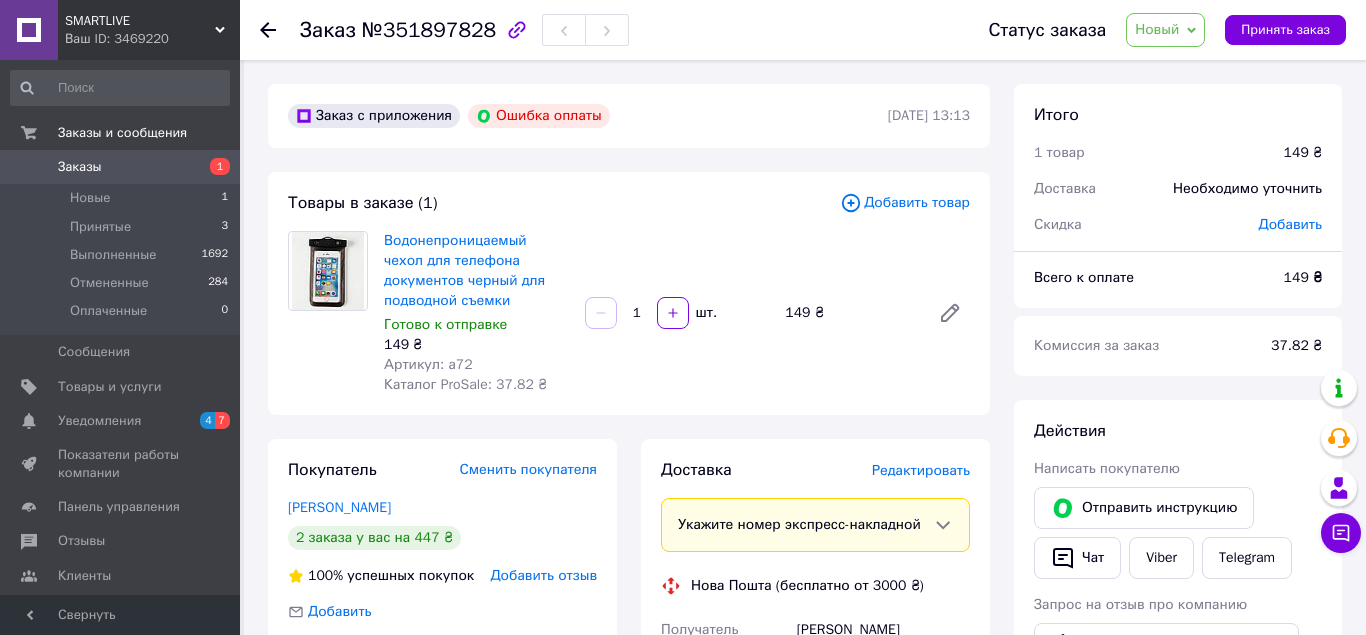 click on "Новый" at bounding box center [1157, 29] 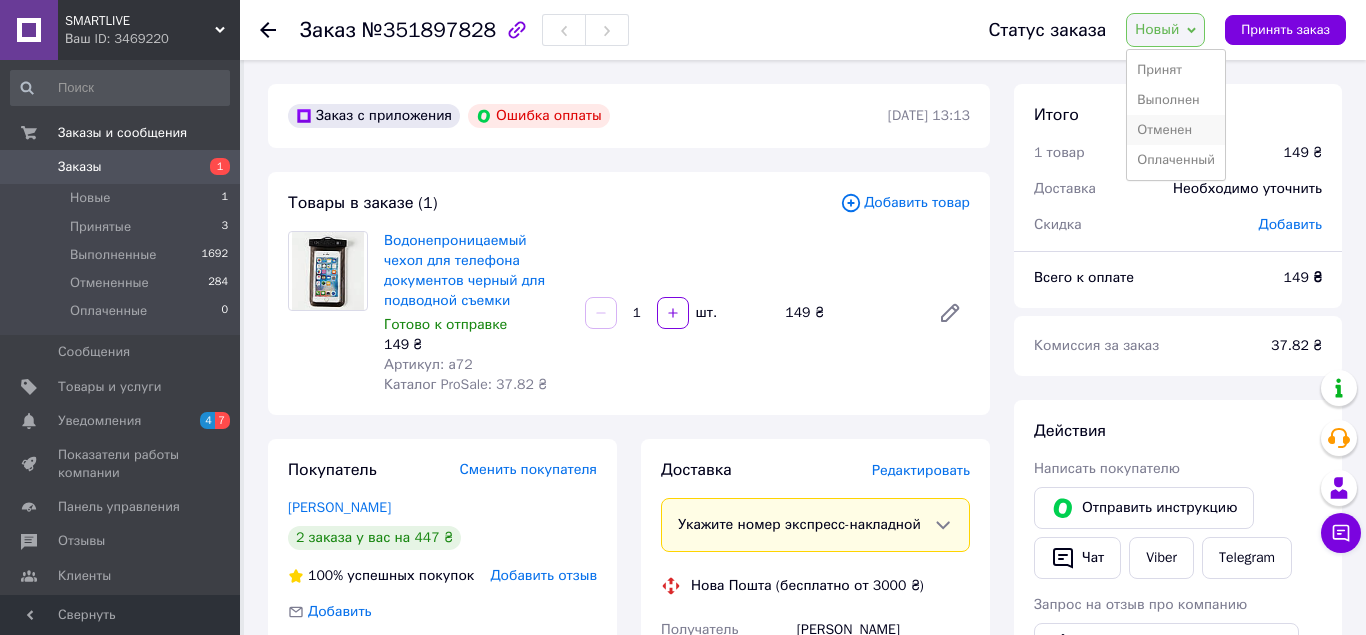 click on "Отменен" at bounding box center [1176, 130] 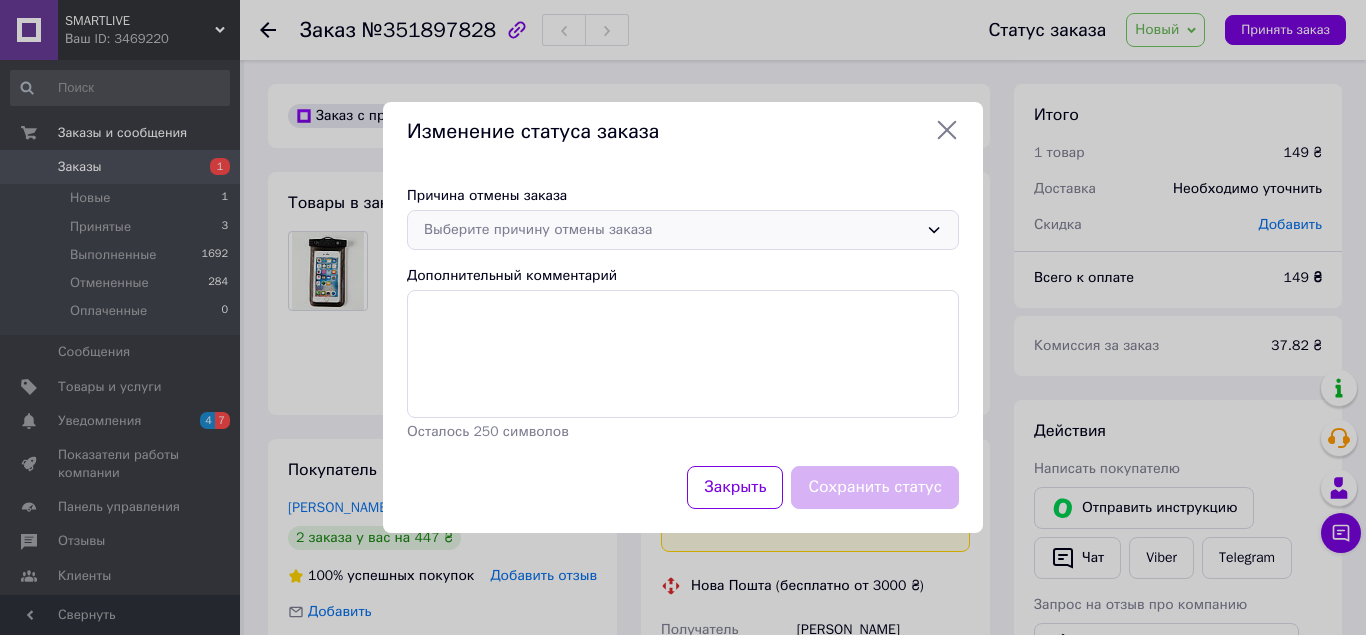 click on "Выберите причину отмены заказа" at bounding box center (671, 230) 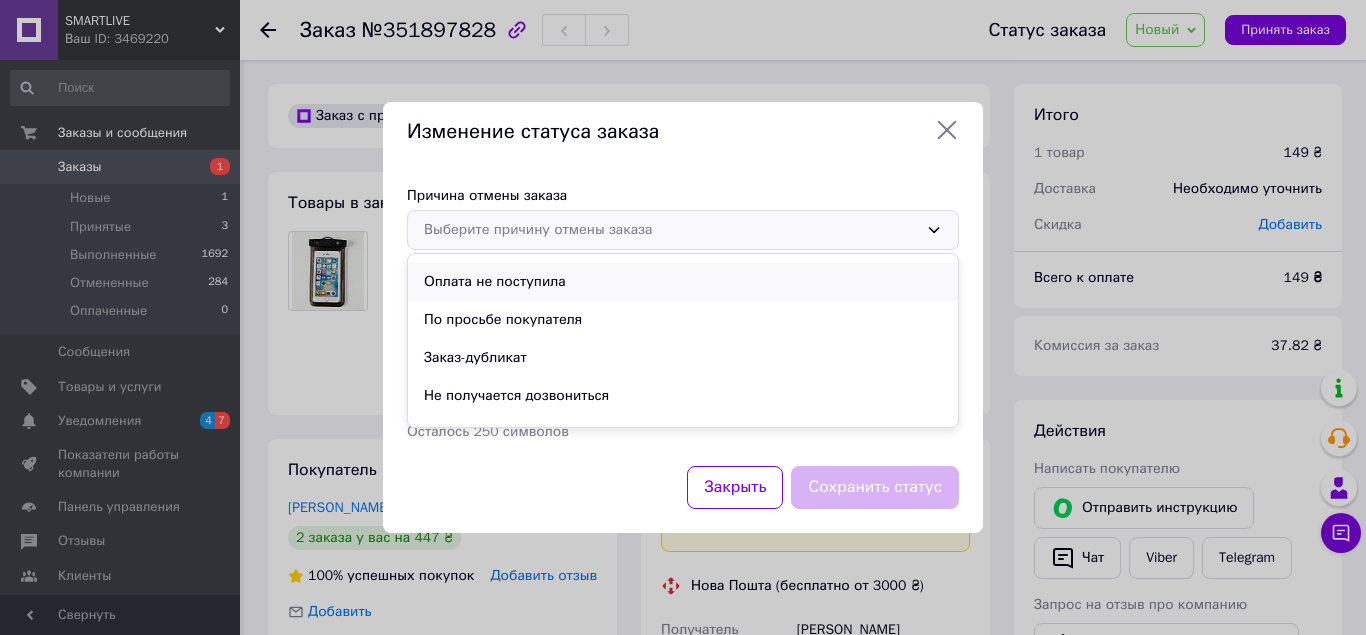 scroll, scrollTop: 93, scrollLeft: 0, axis: vertical 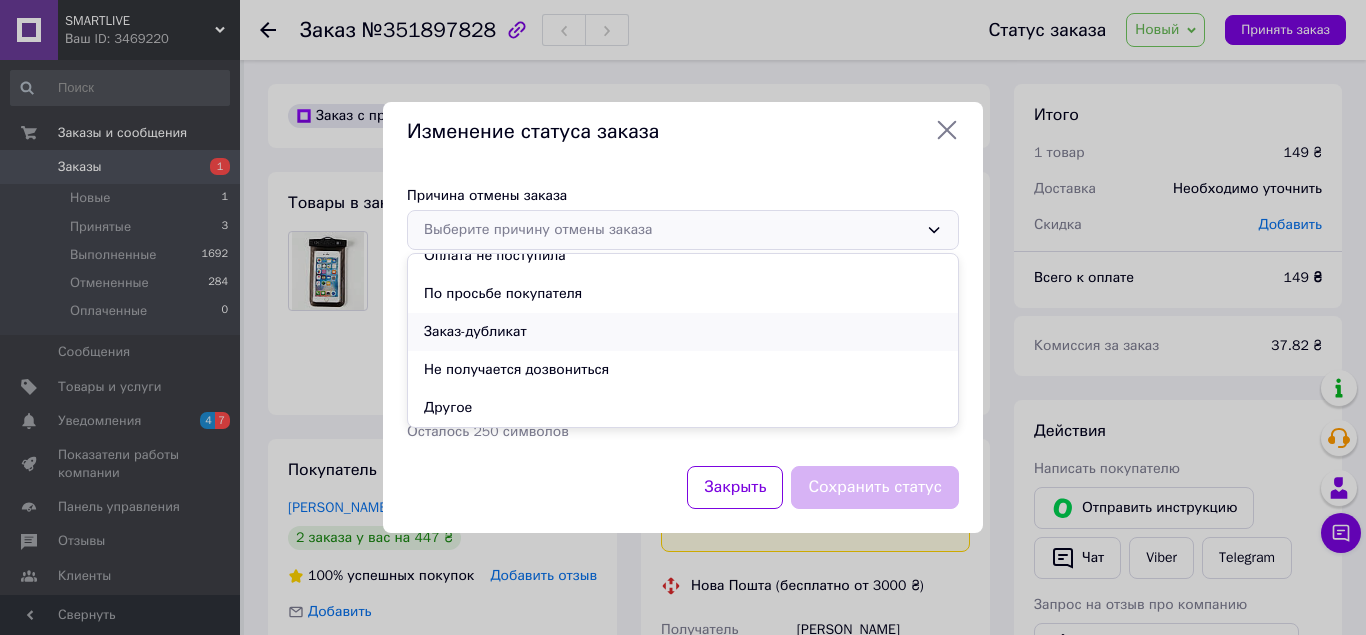 click on "Заказ-дубликат" at bounding box center [683, 332] 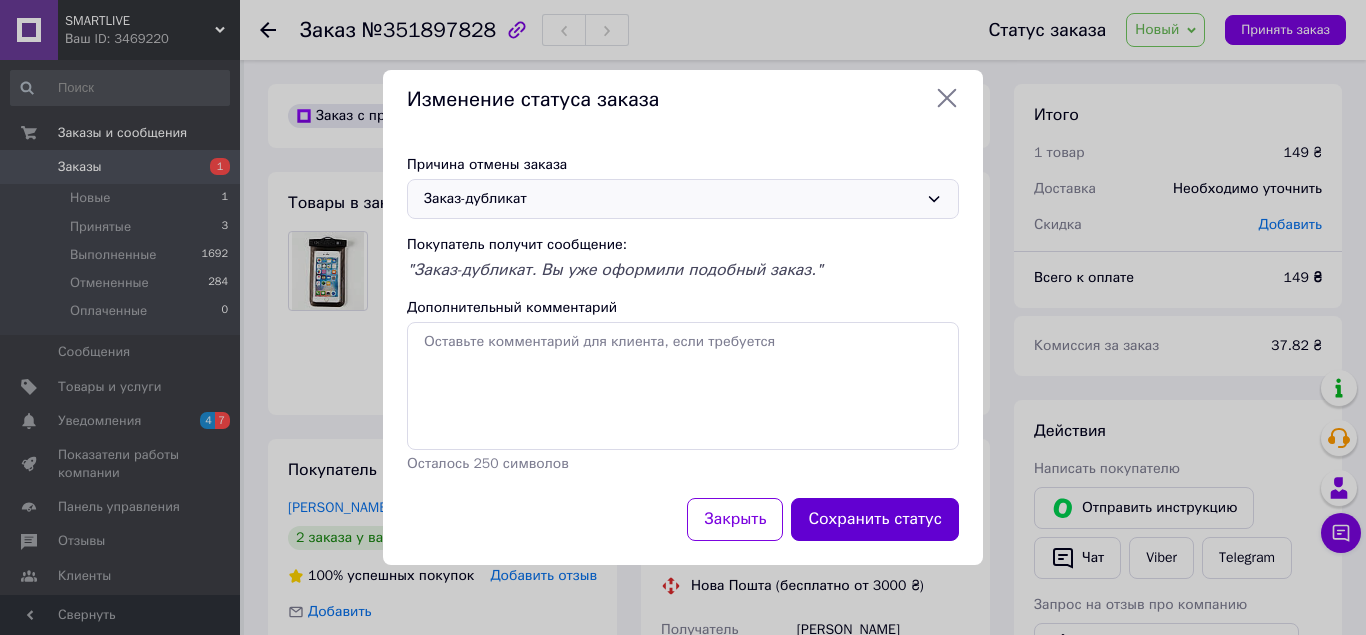 click on "Сохранить статус" at bounding box center (875, 519) 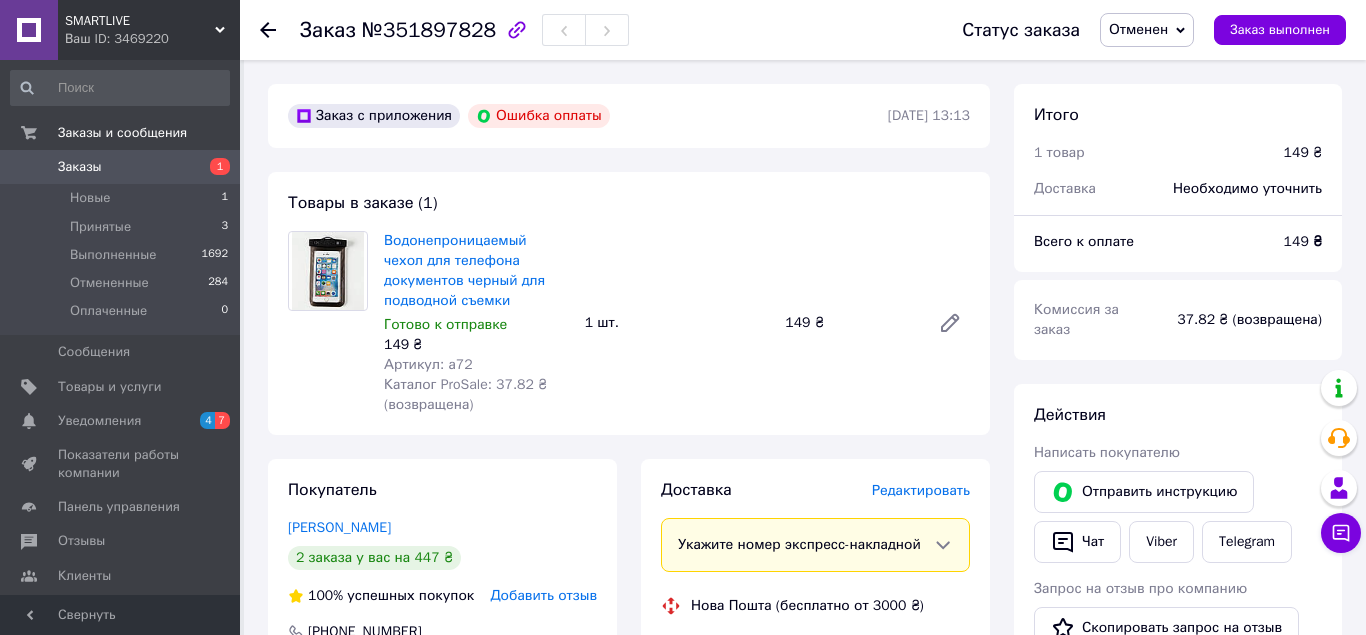click on "Заказы" at bounding box center (121, 167) 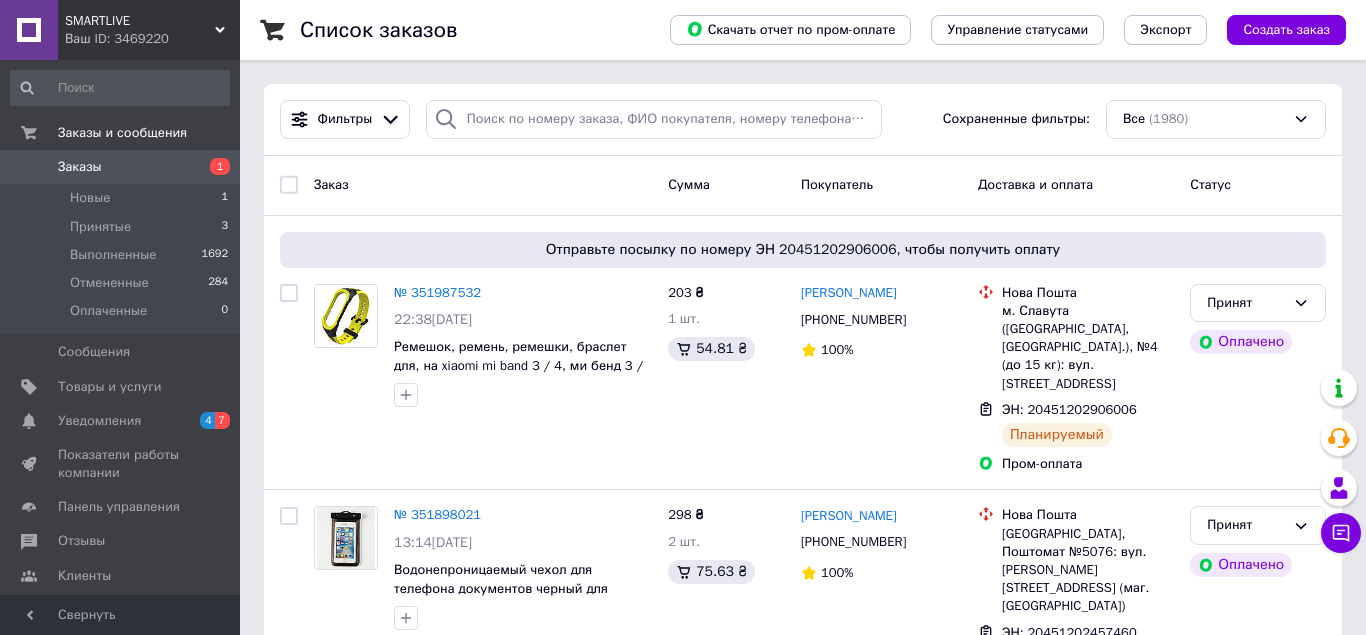 click on "Заказы" at bounding box center (121, 167) 